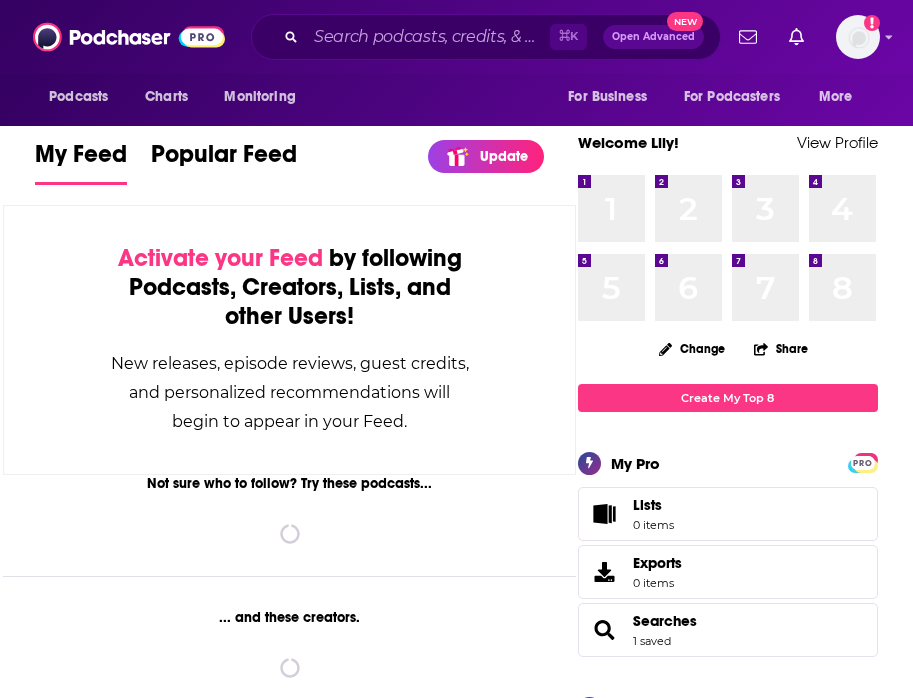 scroll, scrollTop: 0, scrollLeft: 0, axis: both 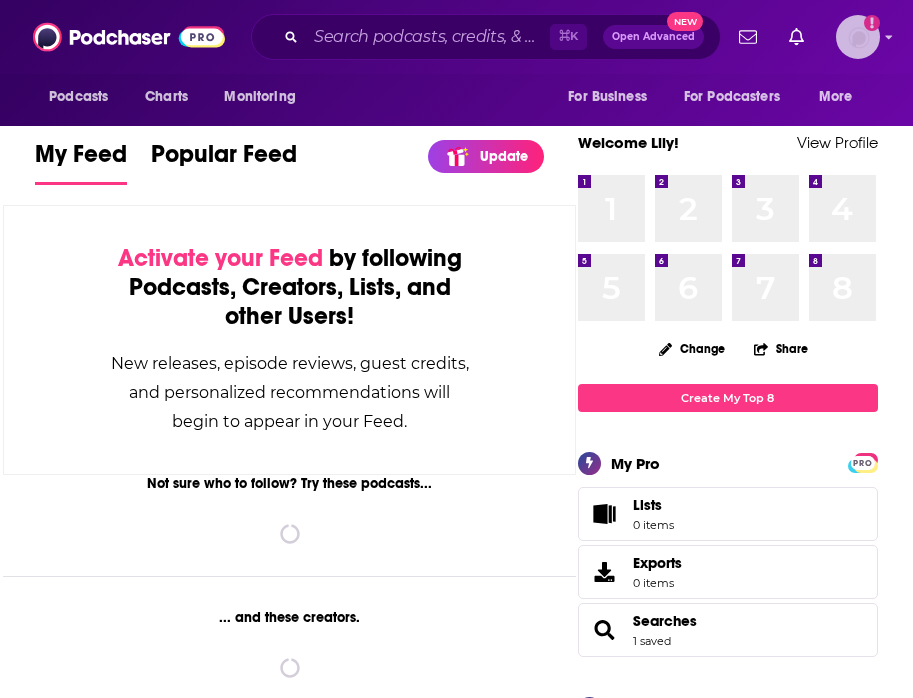click at bounding box center (858, 37) 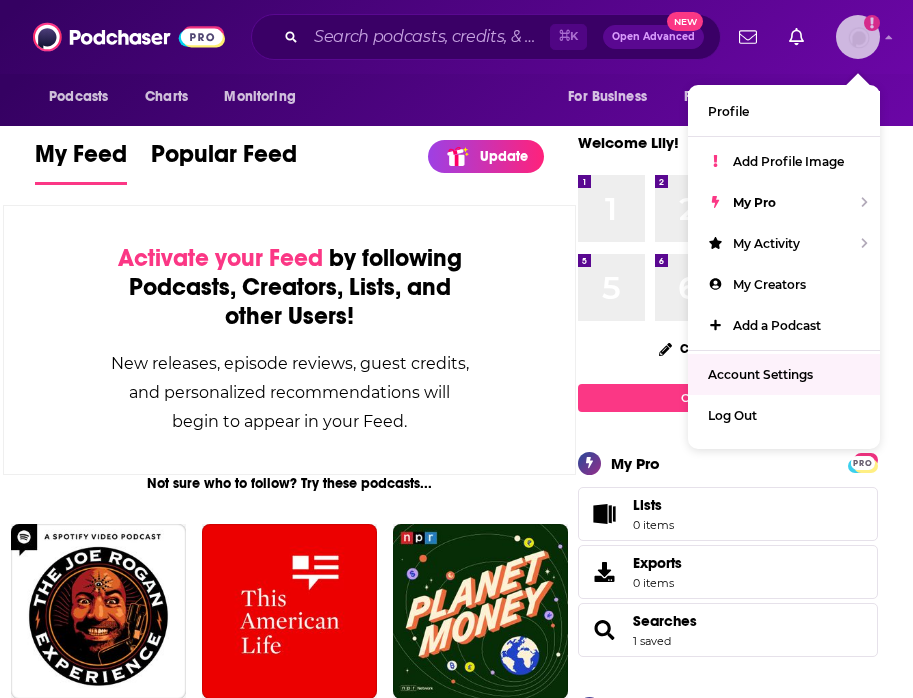 click on "Account Settings" at bounding box center (760, 374) 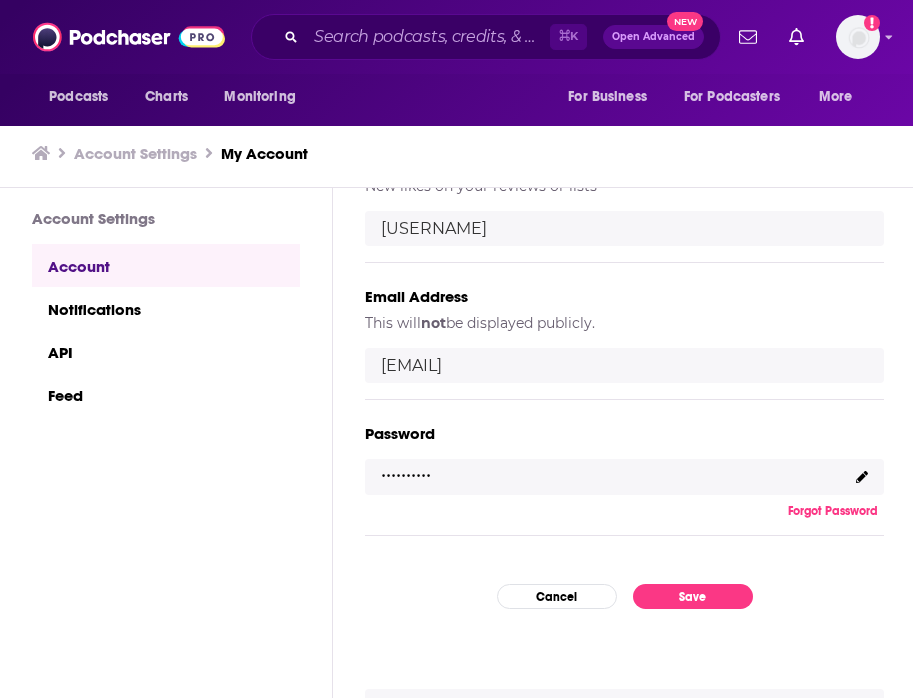 scroll, scrollTop: 420, scrollLeft: 0, axis: vertical 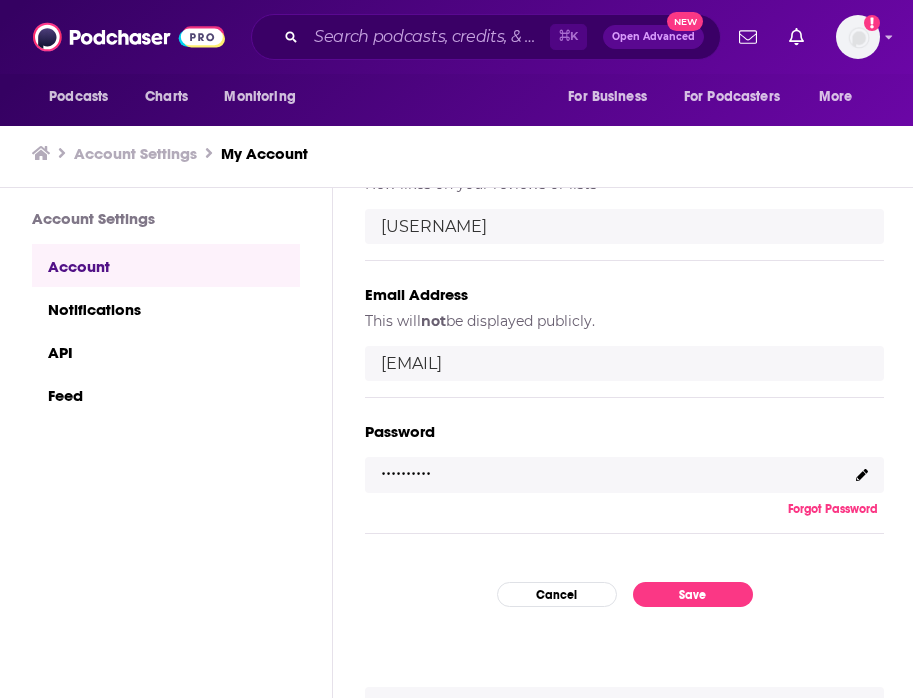 click 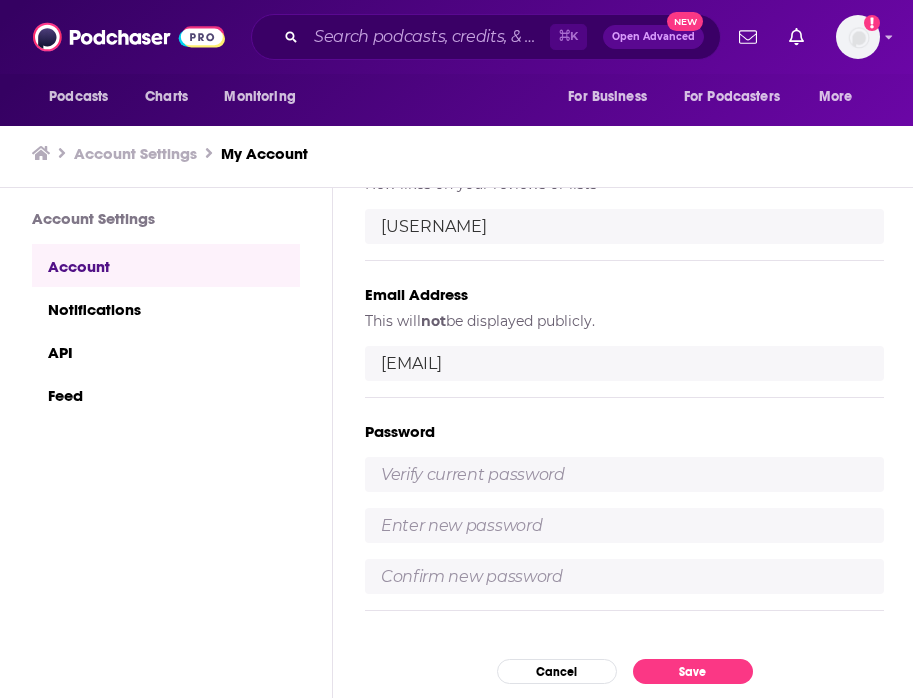click at bounding box center (624, 474) 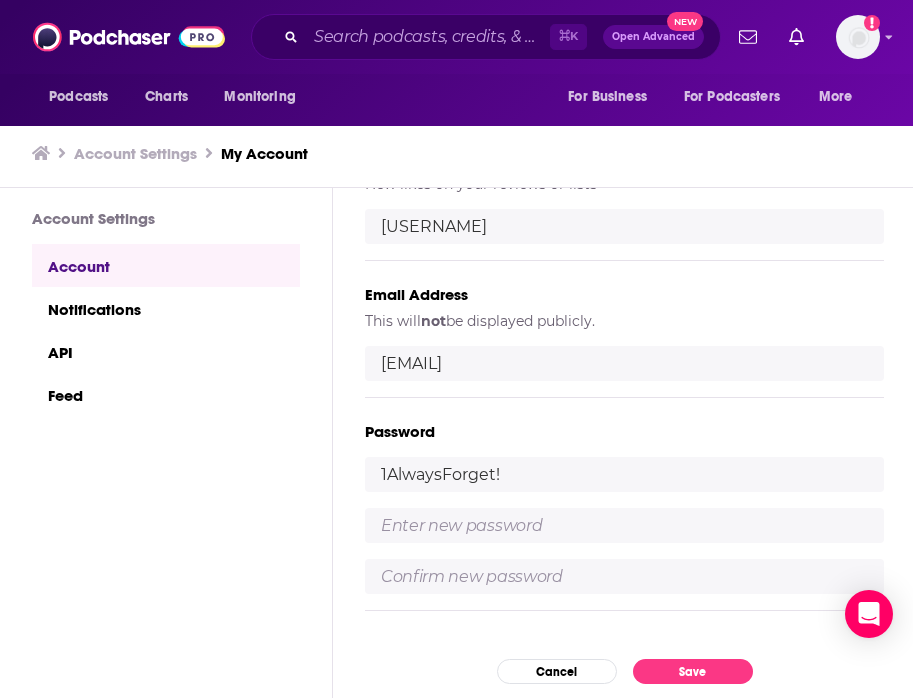 type on "1AlwaysForget!" 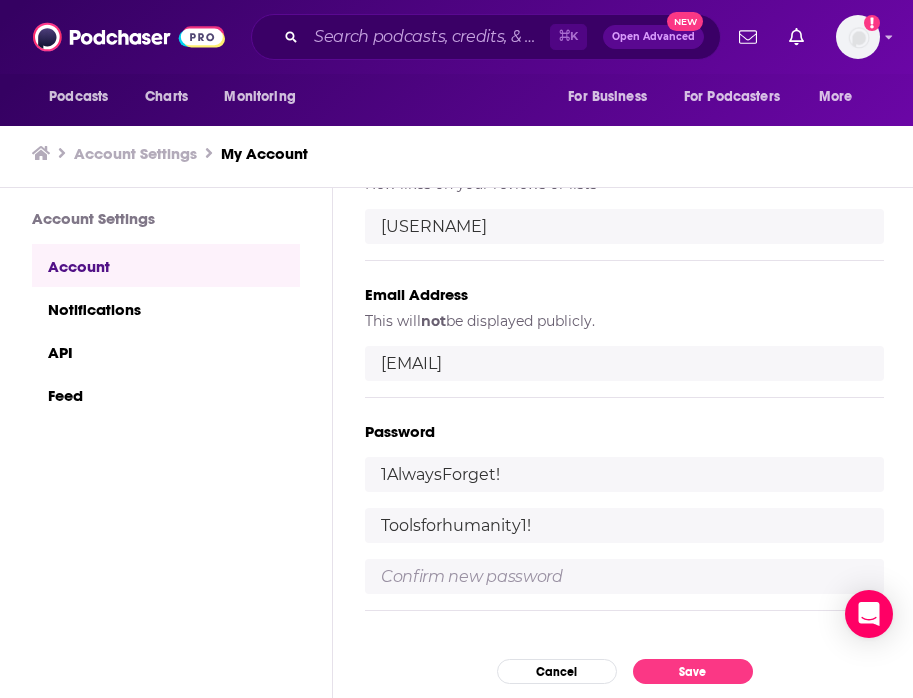type on "Toolsforhumanity1!" 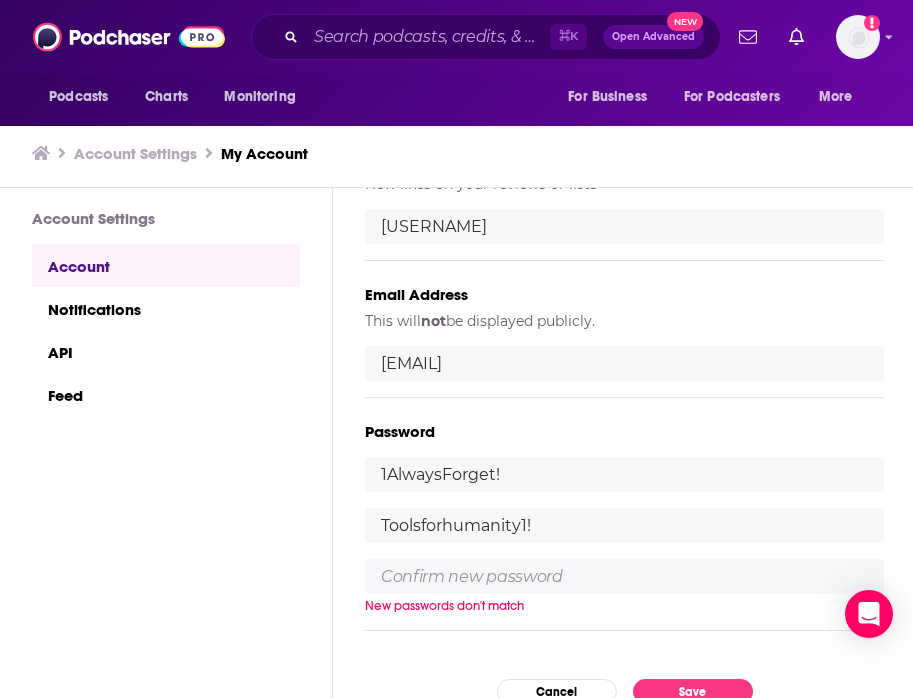 click at bounding box center (624, 576) 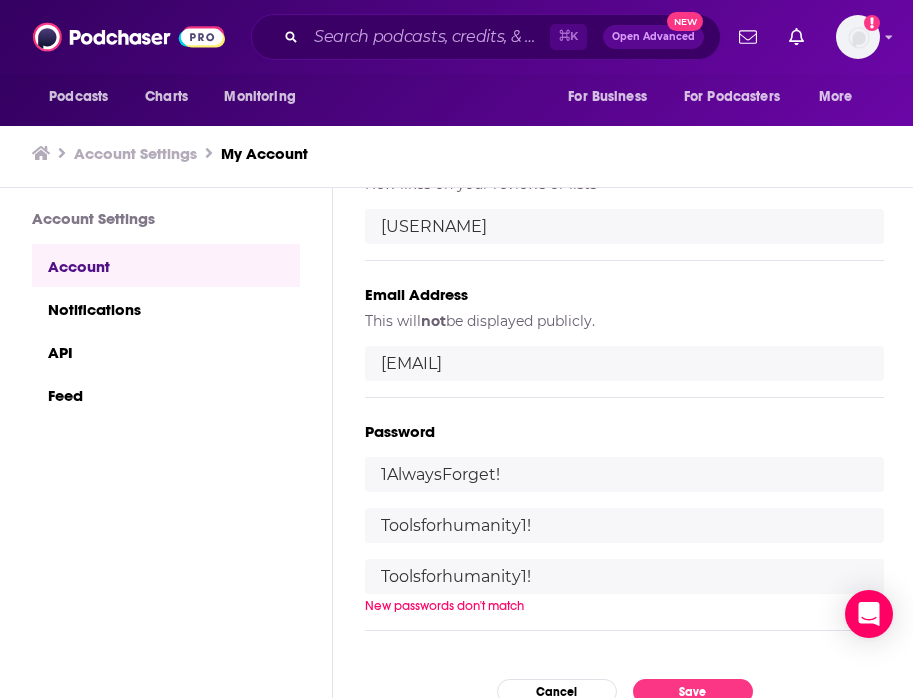 scroll, scrollTop: 495, scrollLeft: 0, axis: vertical 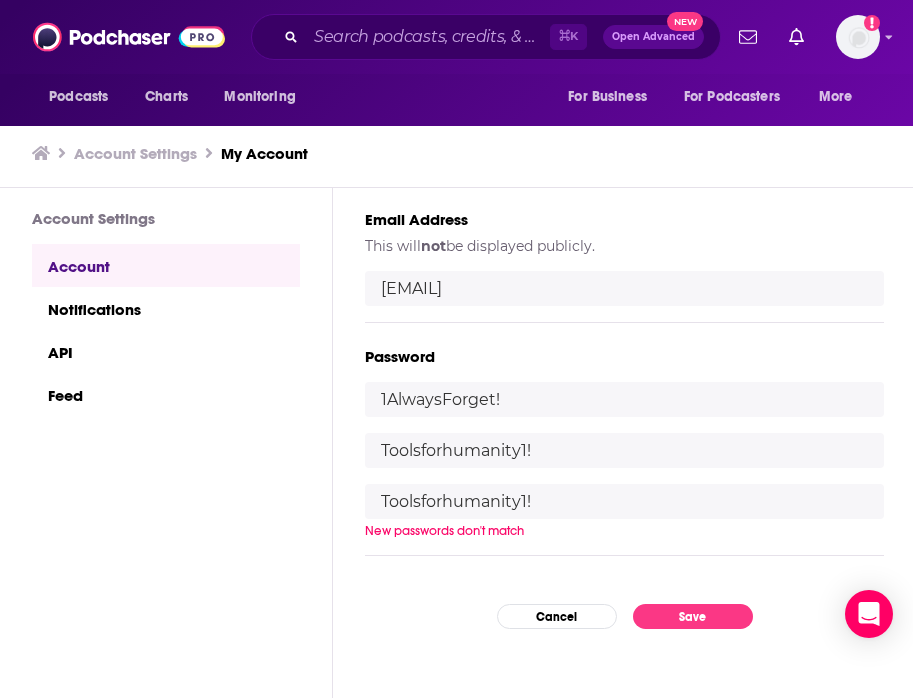 type on "Toolsforhumanity1!" 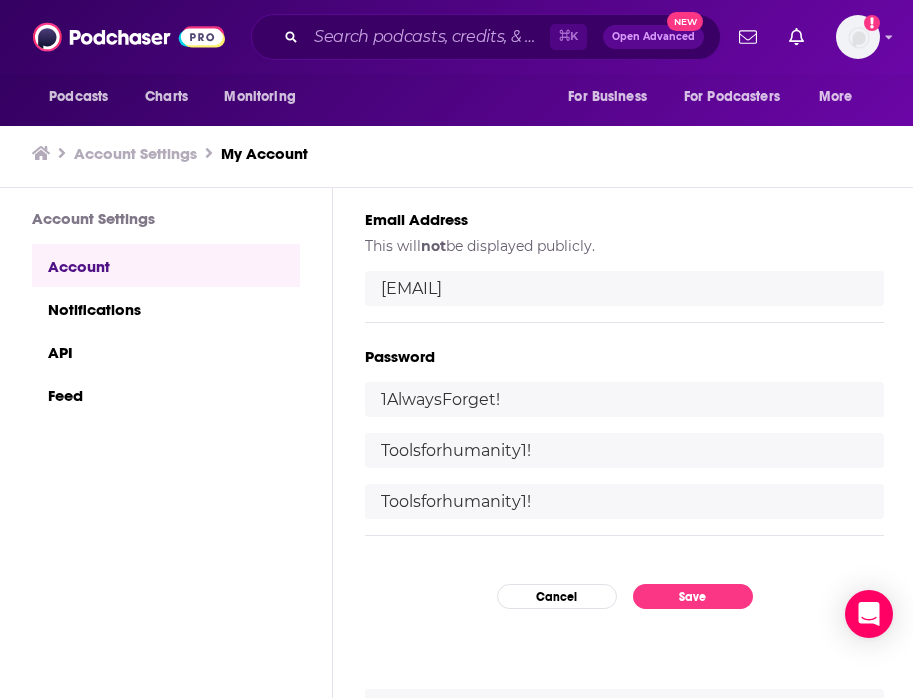click on "My Account Credentials Profile Picture Your image shown throughout Podchaser. Upload a new Image Maximum size allowed 5000Kb of PNG, JPEG, JPG Username New likes on your reviews or lists [USERNAME] Email Address This will  not  be displayed publicly. [EMAIL] Password [PASSWORD] [PASSWORD] Cancel Save Account Removal Any playlists you've built will be deleted, as will any ratings or reviews you've posted on the site. Delete my account" at bounding box center (624, 443) 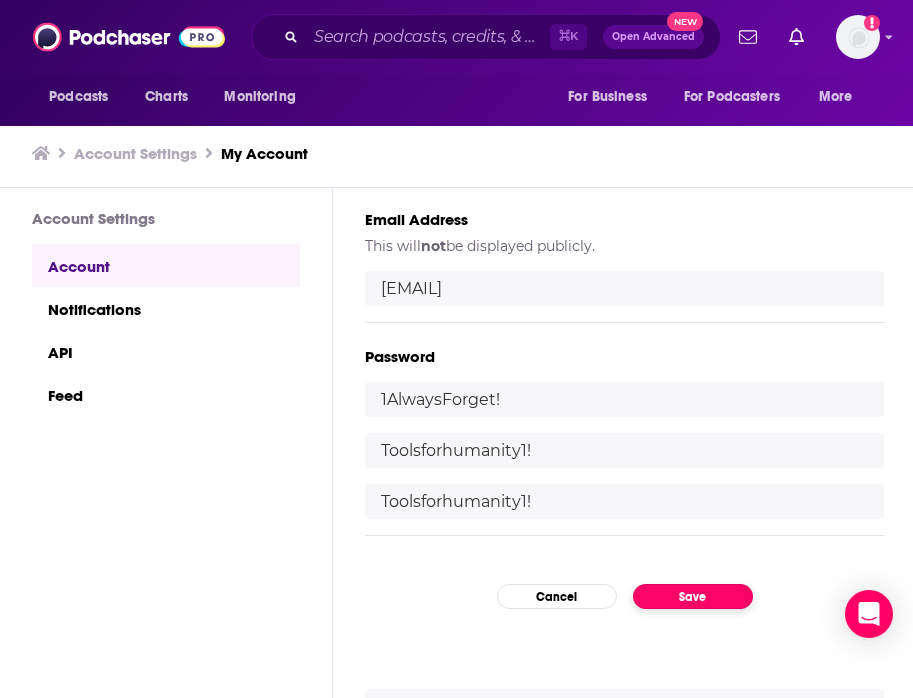 click on "Save" at bounding box center [693, 596] 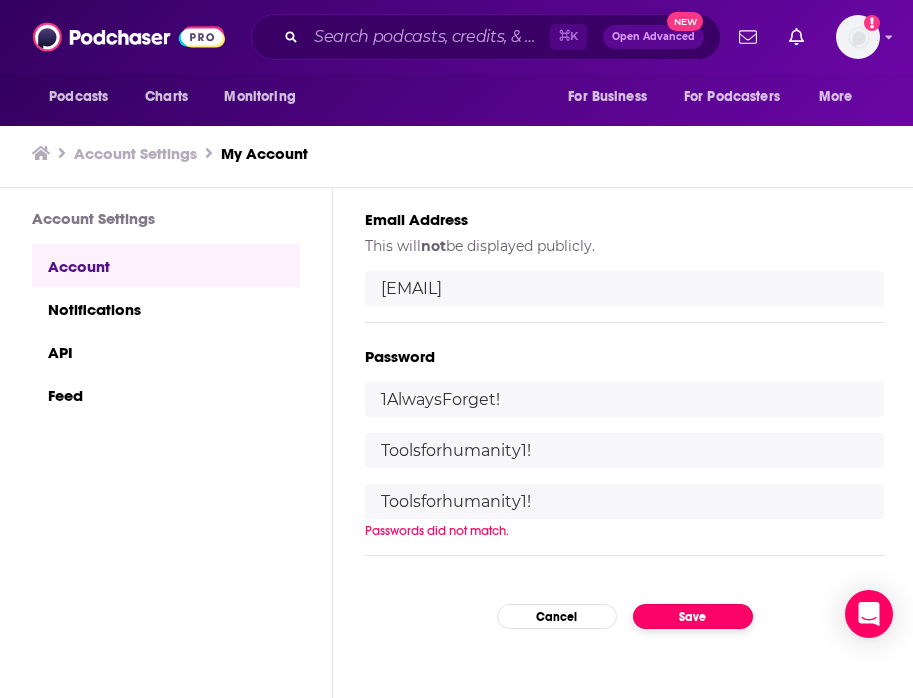 click on "Save" at bounding box center (693, 616) 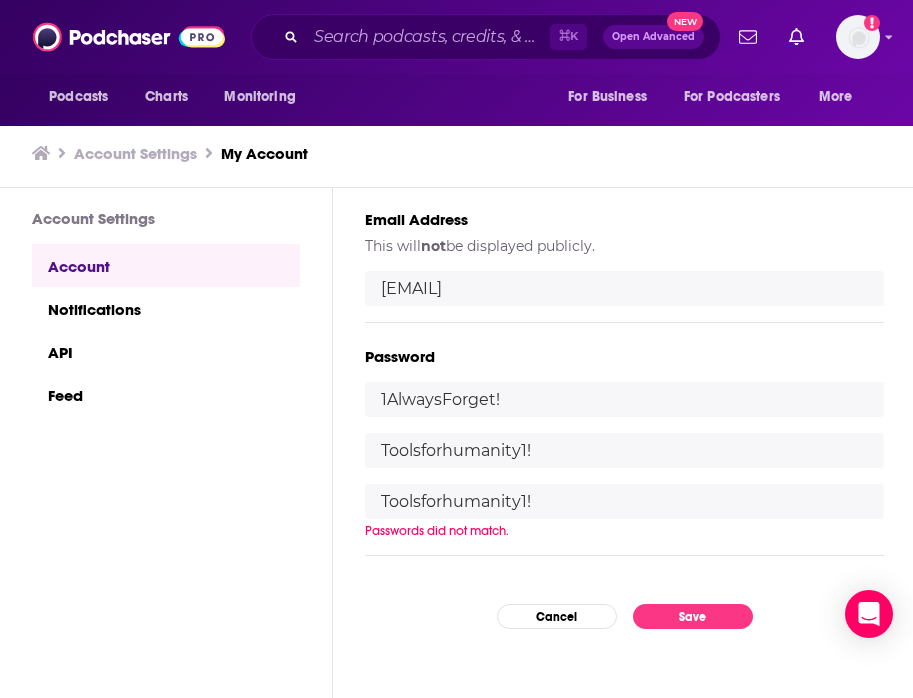 click on "Toolsforhumanity1!" at bounding box center [624, 450] 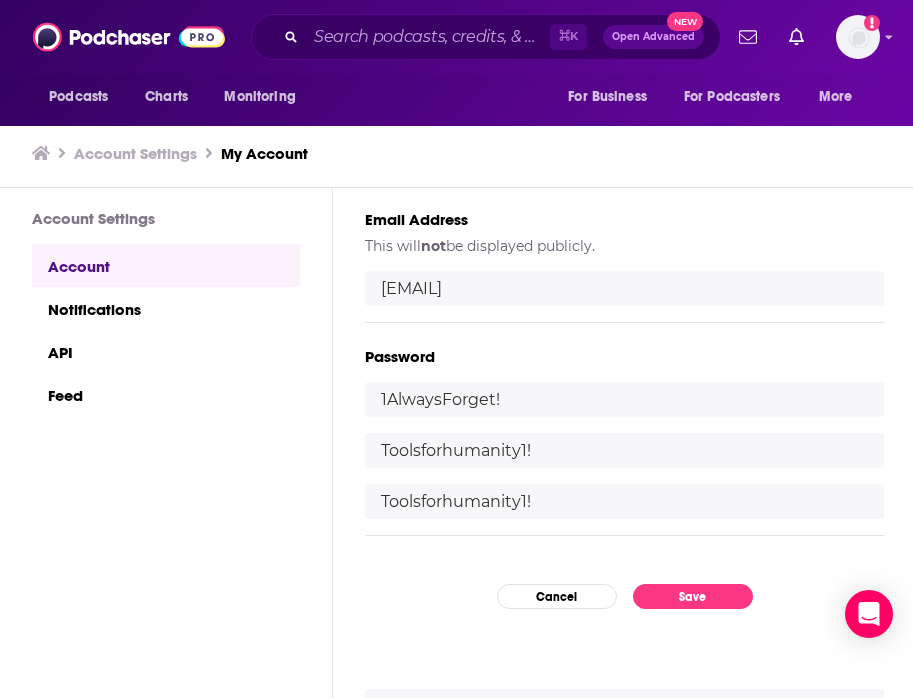 click on "Toolsforhumanity1!" at bounding box center [624, 501] 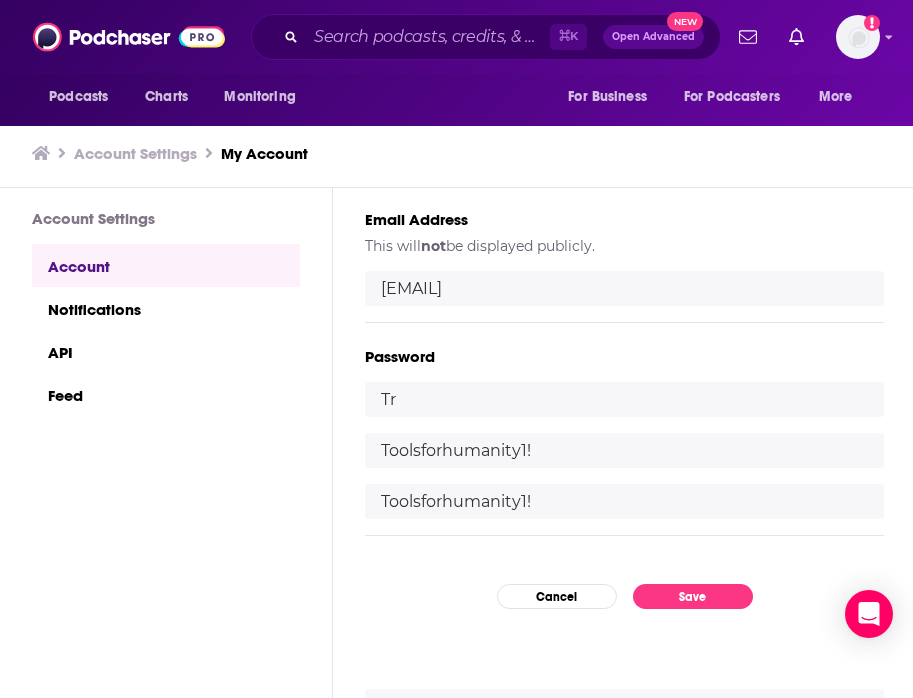 type on "T" 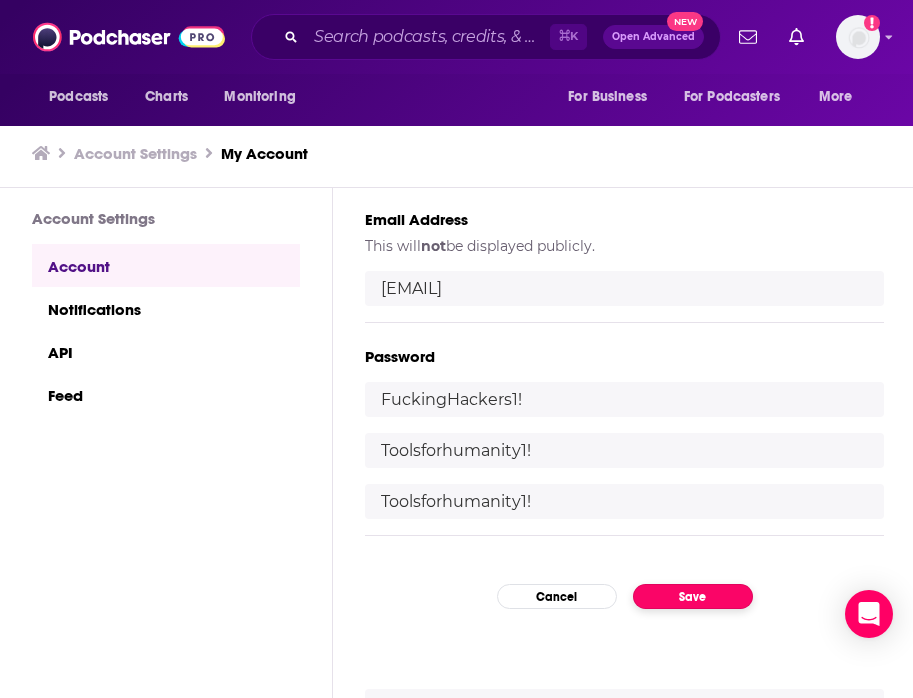 click on "Save" at bounding box center [693, 596] 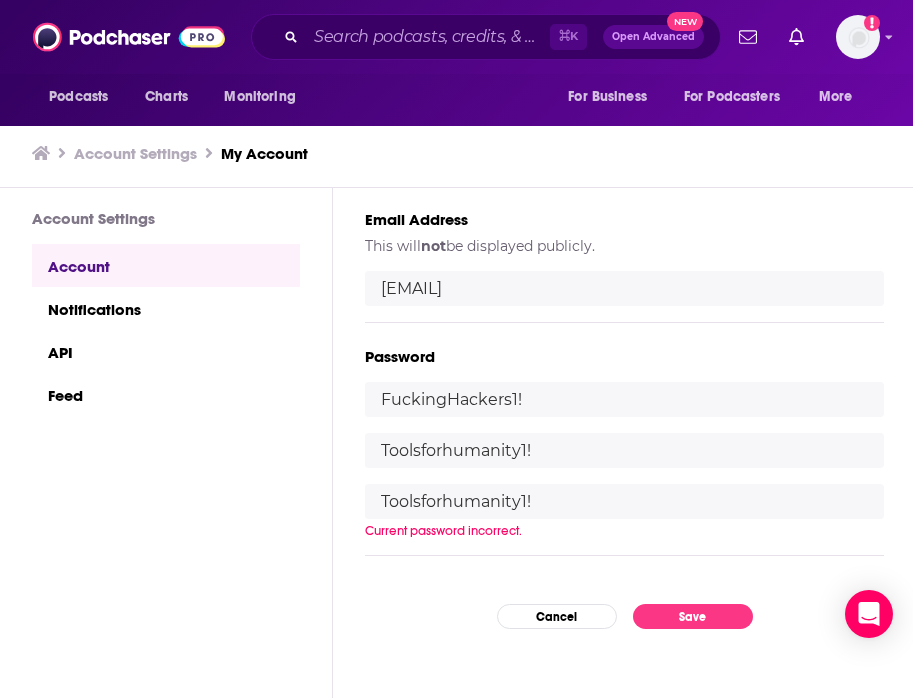 click on "FuckingHackers1!" at bounding box center [624, 399] 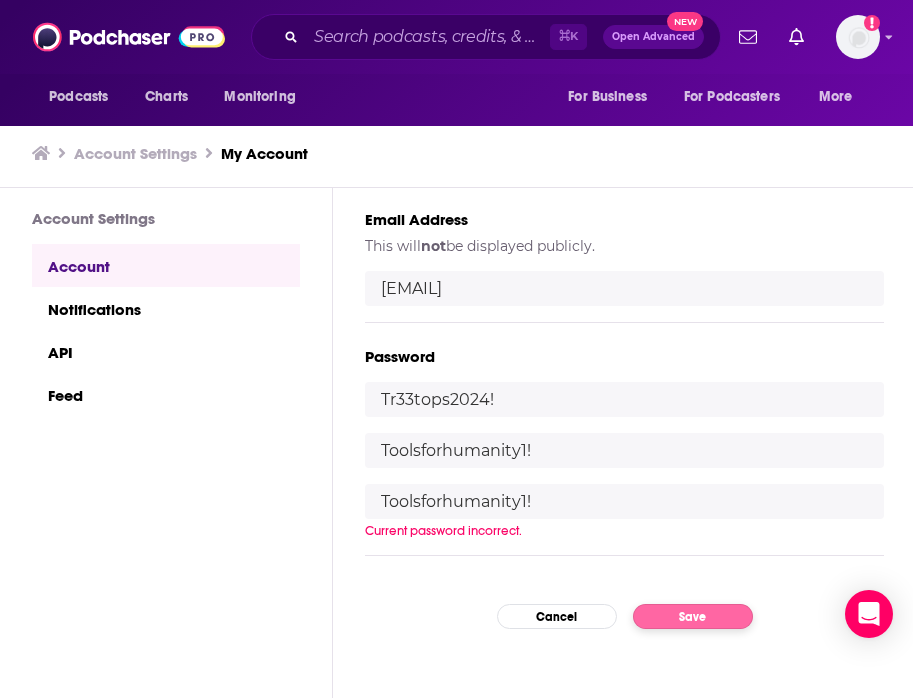 type on "Tr33tops2024!" 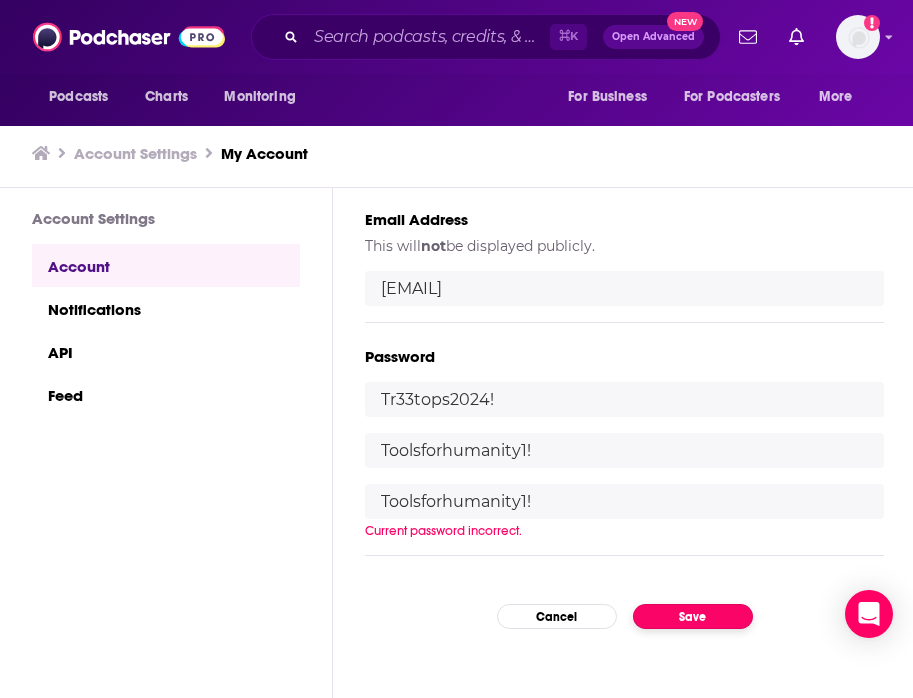click on "My Account Credentials Profile Picture Your image shown throughout Podchaser. Upload a new Image Maximum size allowed 5000Kb of PNG, JPEG, JPG Username New likes on your reviews or lists [USERNAME] Email Address This will  not  be displayed publicly. [EMAIL] Password [PASSWORD] [PASSWORD] Current password incorrect. Cancel Save Account Removal Any playlists you've built will be deleted, as will any ratings or reviews you've posted on the site. Delete my account" at bounding box center (624, 443) 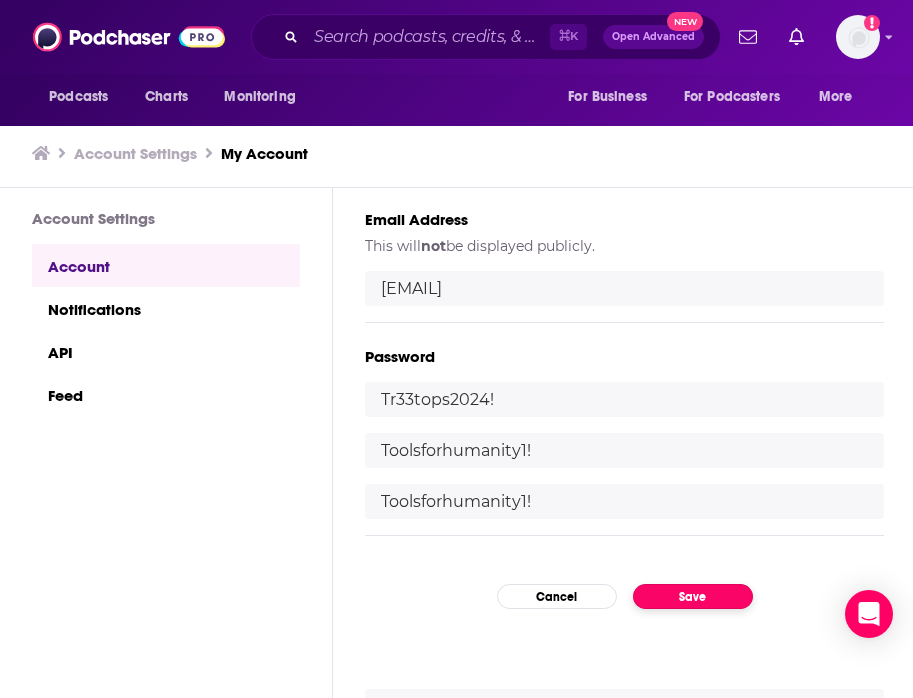 click on "Save" at bounding box center (693, 596) 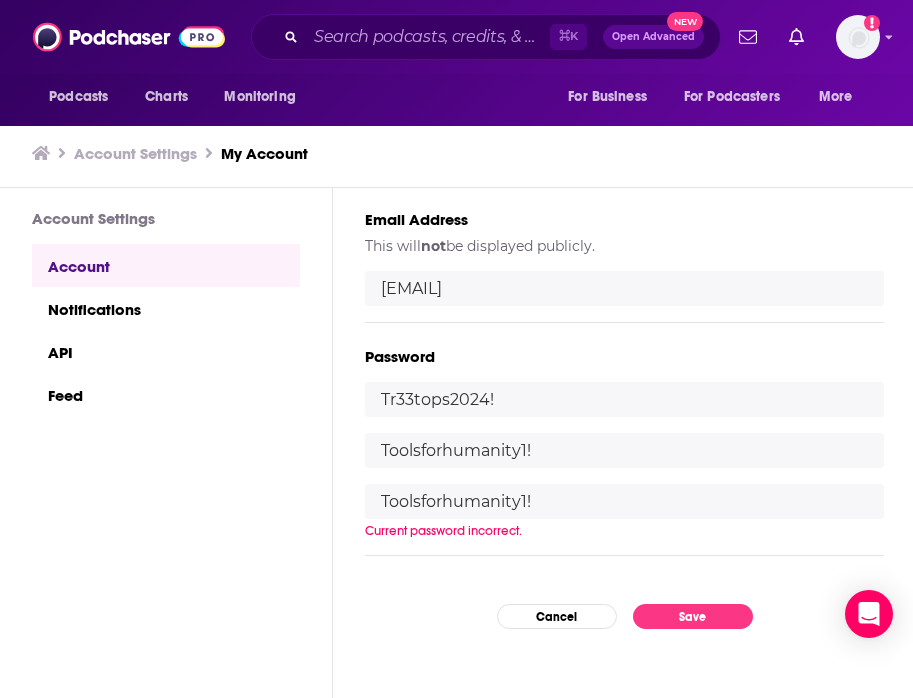 click on "Toolsforhumanity1!" at bounding box center (624, 501) 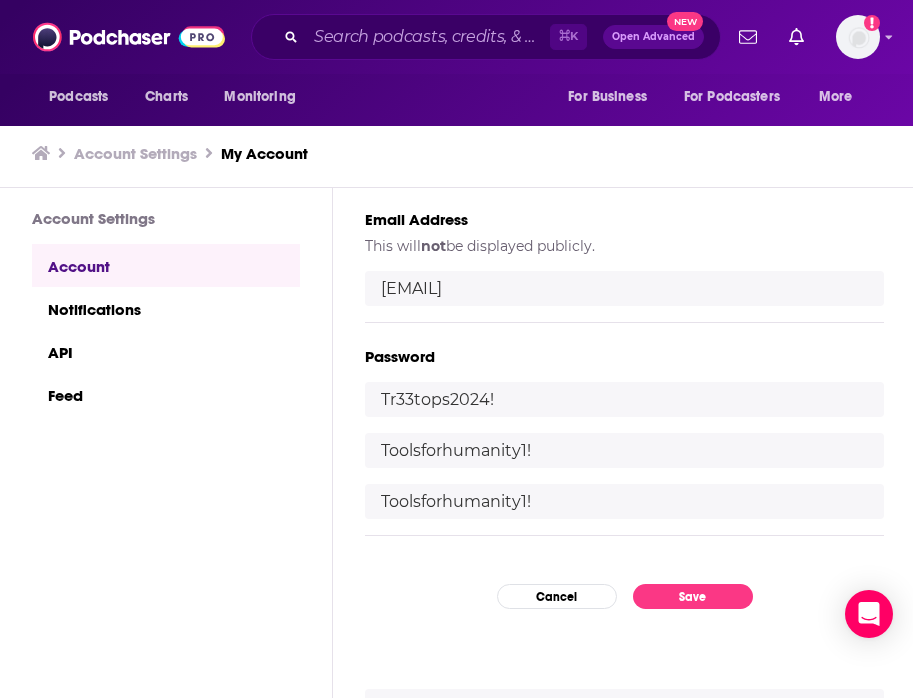 click on "Tr33tops2024!" at bounding box center (624, 399) 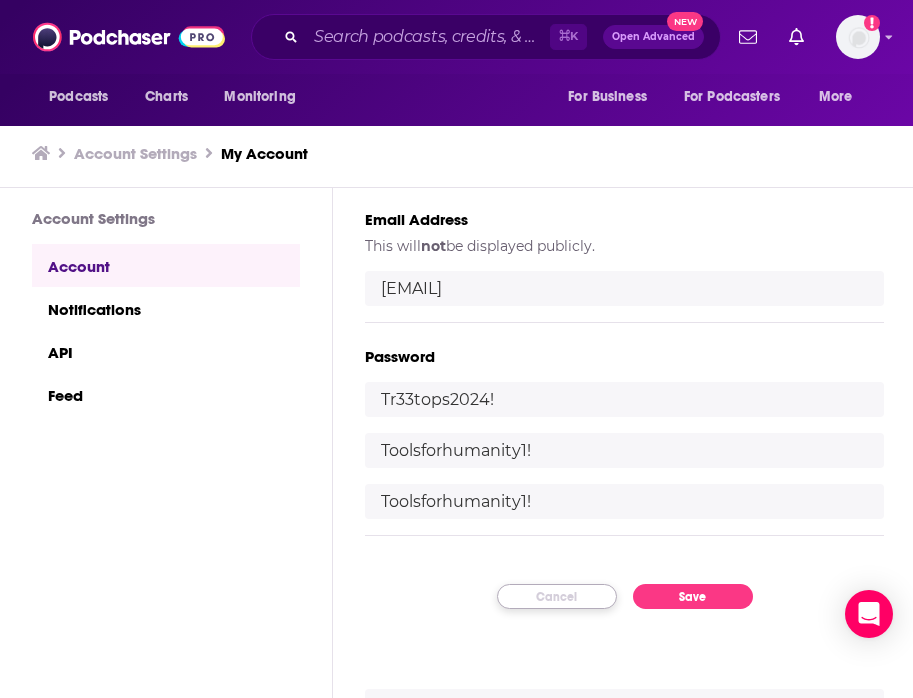 click on "Cancel" at bounding box center (557, 596) 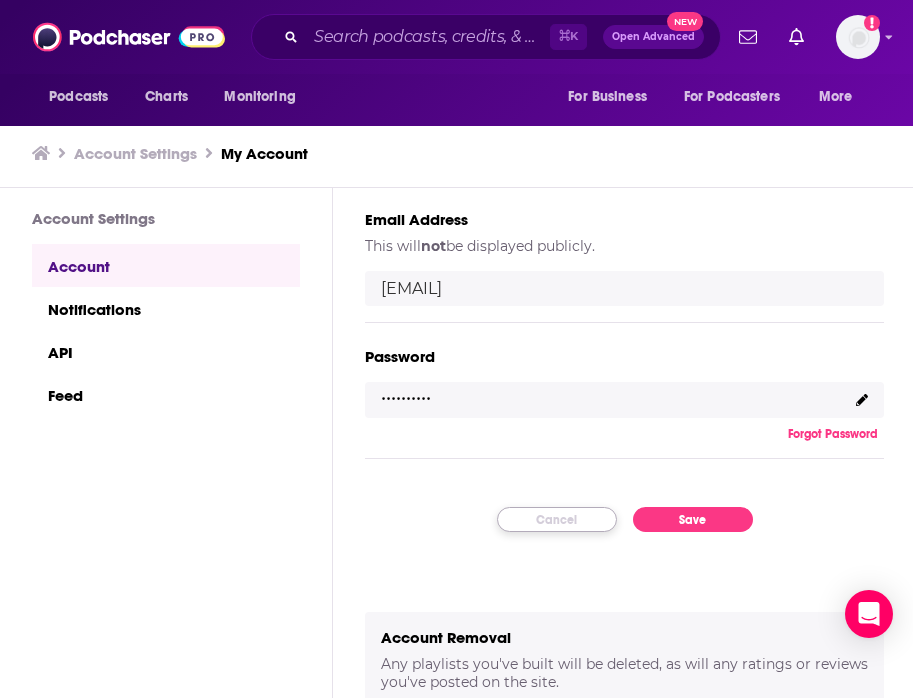 click on "Cancel" at bounding box center [557, 519] 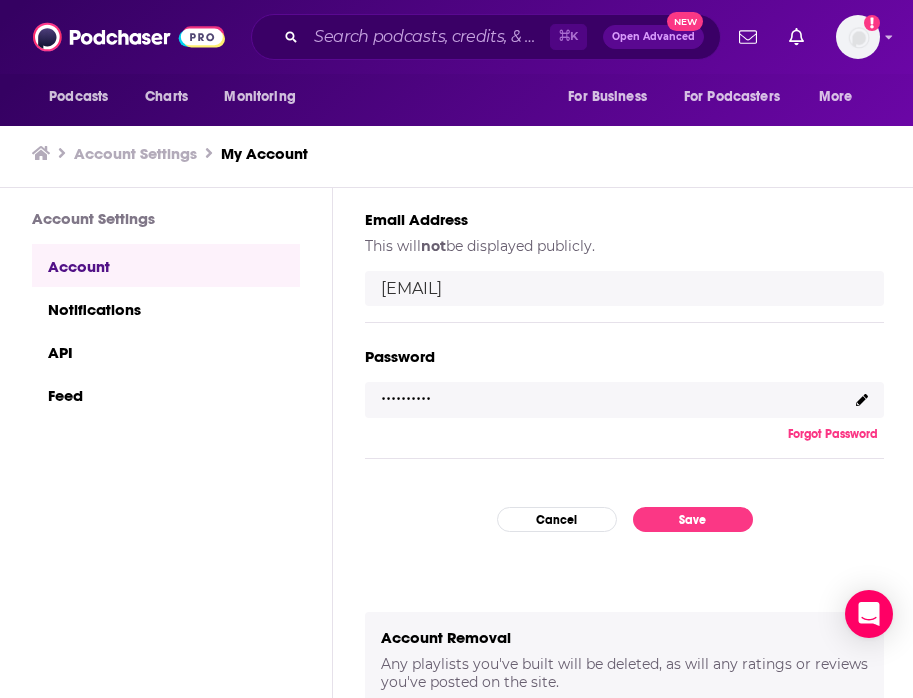 click 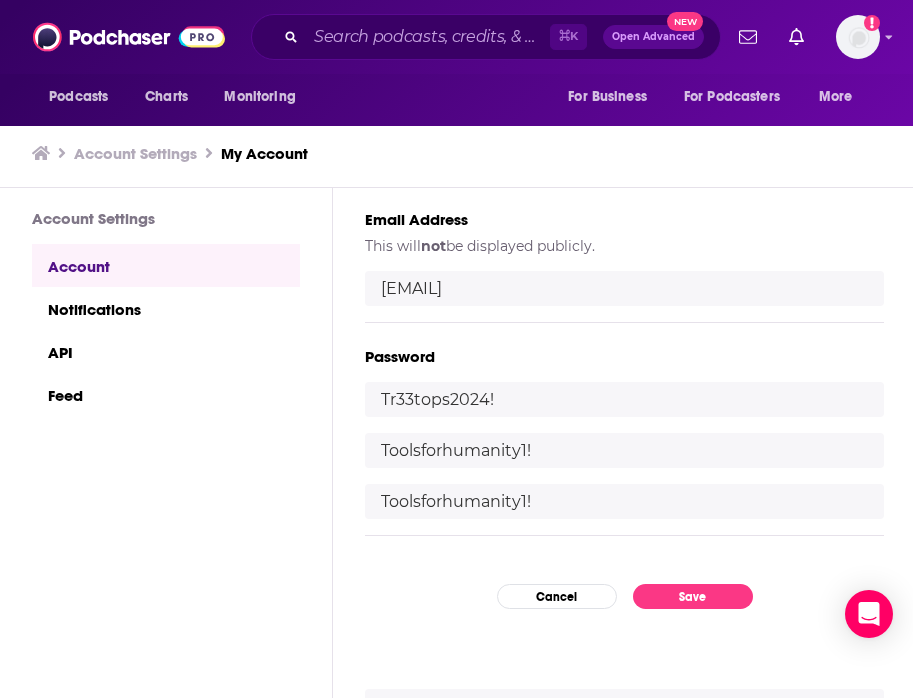click on "Tr33tops2024!" at bounding box center [624, 399] 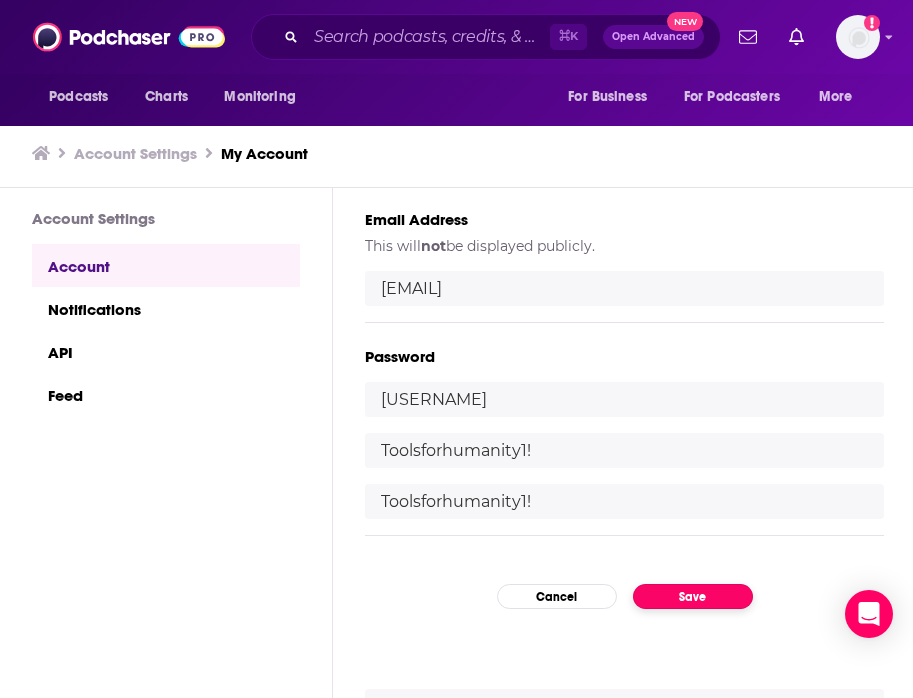 click on "Save" at bounding box center (693, 596) 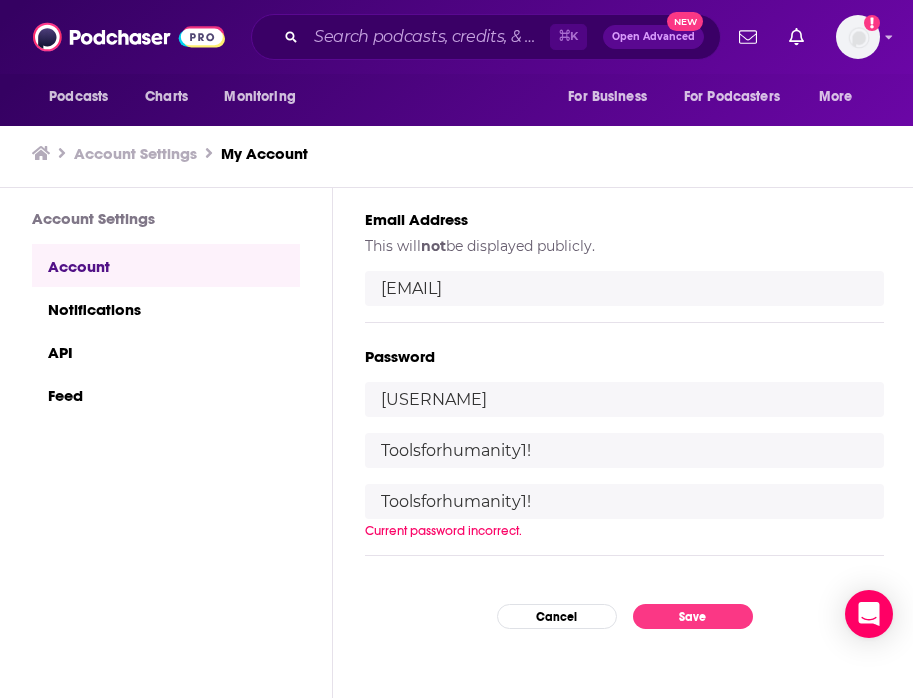 click on "[USERNAME]" at bounding box center [624, 399] 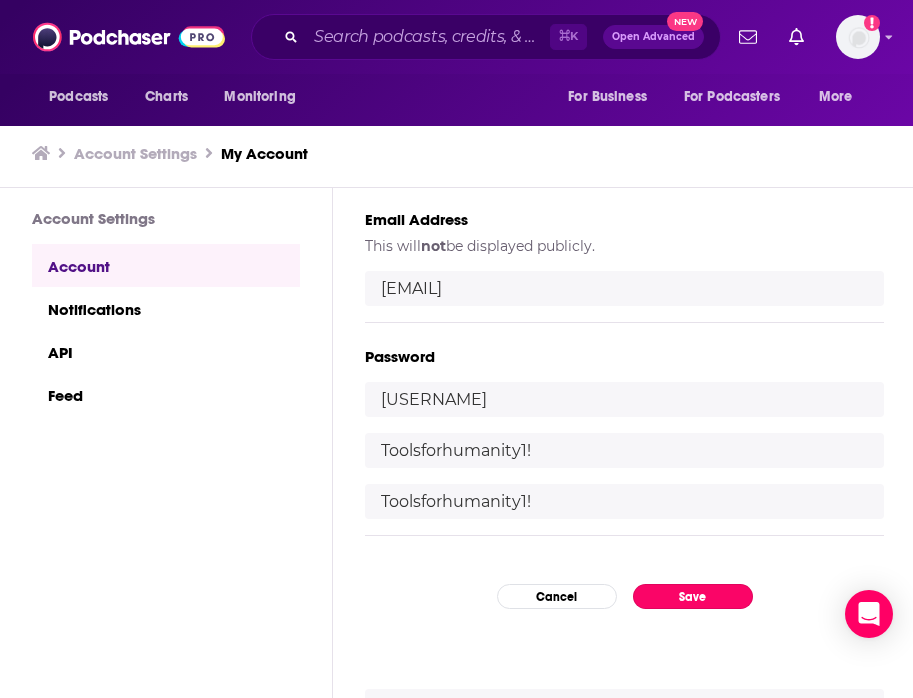 click on "My Account Credentials Profile Picture Your image shown throughout Podchaser. Upload a new Image Maximum size allowed 5000Kb of PNG, JPEG, JPG Username New likes on your reviews or lists [USERNAME] Email Address This will  not  be displayed publicly. [EMAIL] Password [PASSWORD] [PASSWORD] Cancel Save Account Removal Any playlists you've built will be deleted, as will any ratings or reviews you've posted on the site. Delete my account" at bounding box center [624, 443] 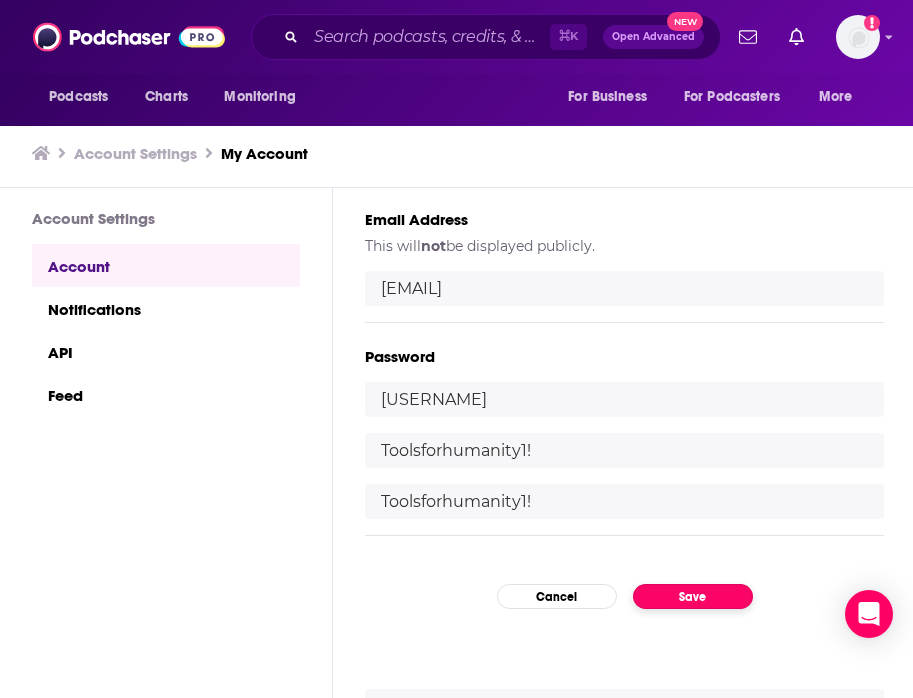 click on "Save" at bounding box center [693, 596] 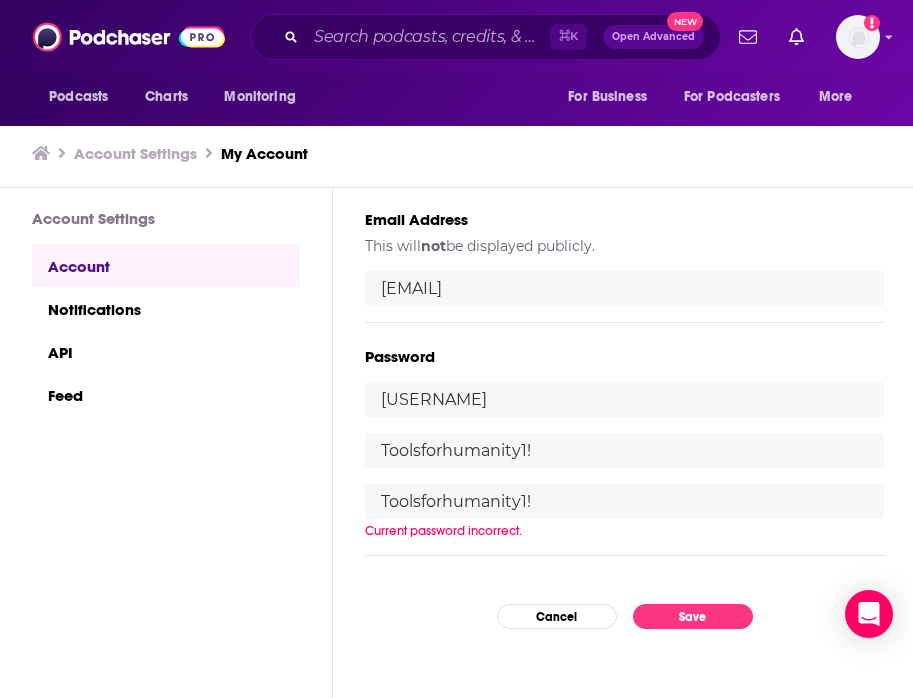 click on "[USERNAME]" at bounding box center (624, 399) 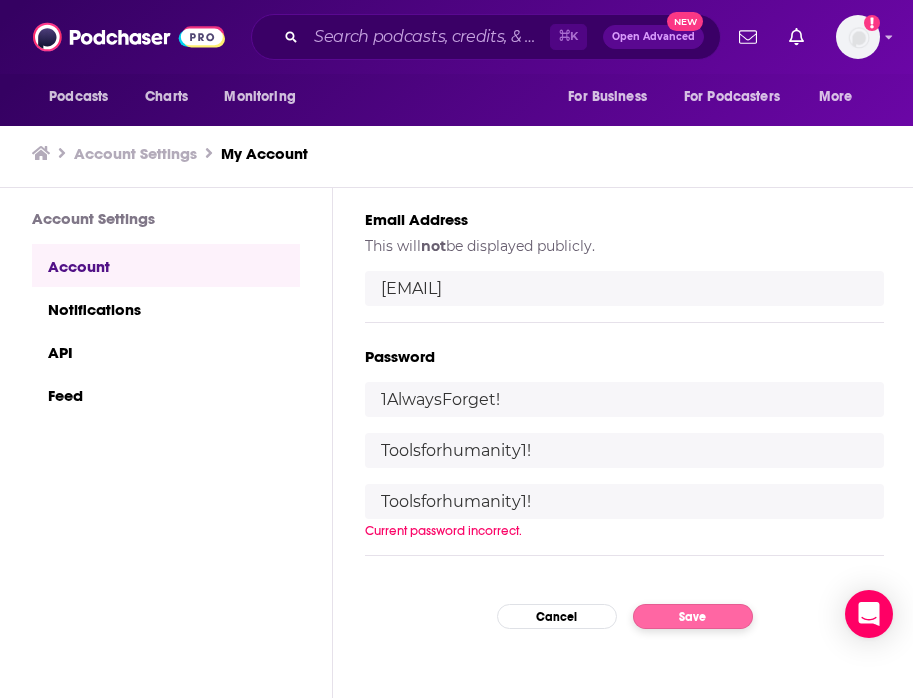 type on "1AlwaysForget!" 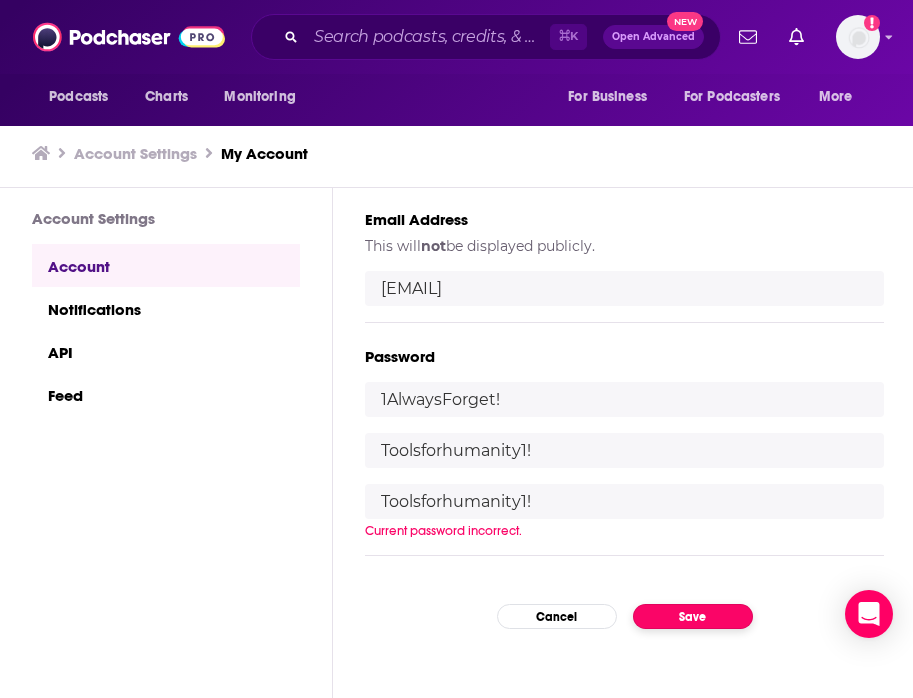 click on "My Account Credentials Profile Picture Your image shown throughout Podchaser. Upload a new Image Maximum size allowed 5000Kb of PNG, JPEG, JPG Username New likes on your reviews or lists [USERNAME] Email Address This will  not  be displayed publicly. [EMAIL] Password [PASSWORD] [PASSWORD] Current password incorrect. Cancel Save Account Removal Any playlists you've built will be deleted, as will any ratings or reviews you've posted on the site. Delete my account" at bounding box center [624, 443] 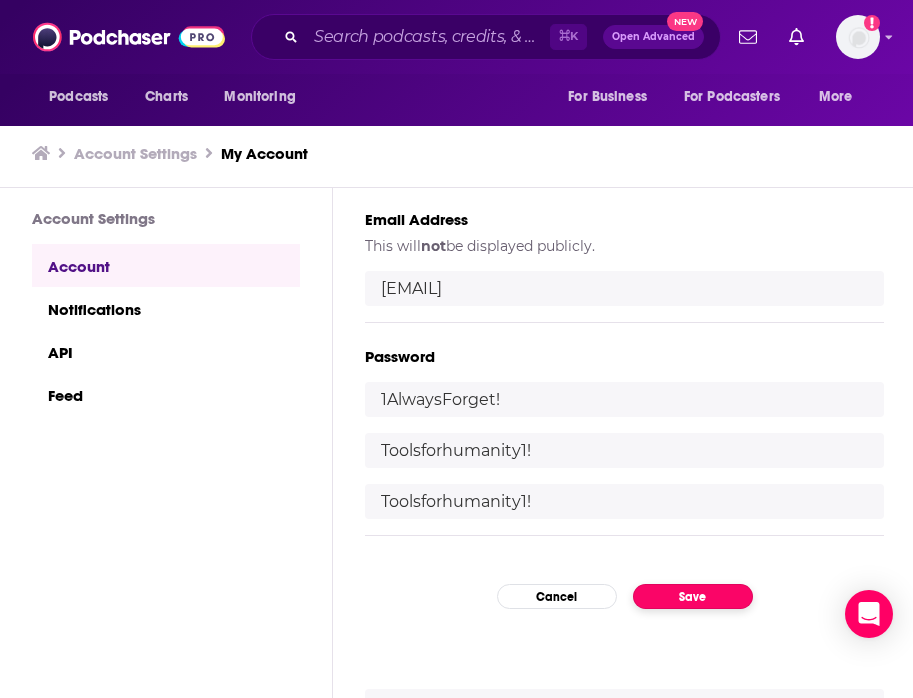 click on "Save" at bounding box center (693, 596) 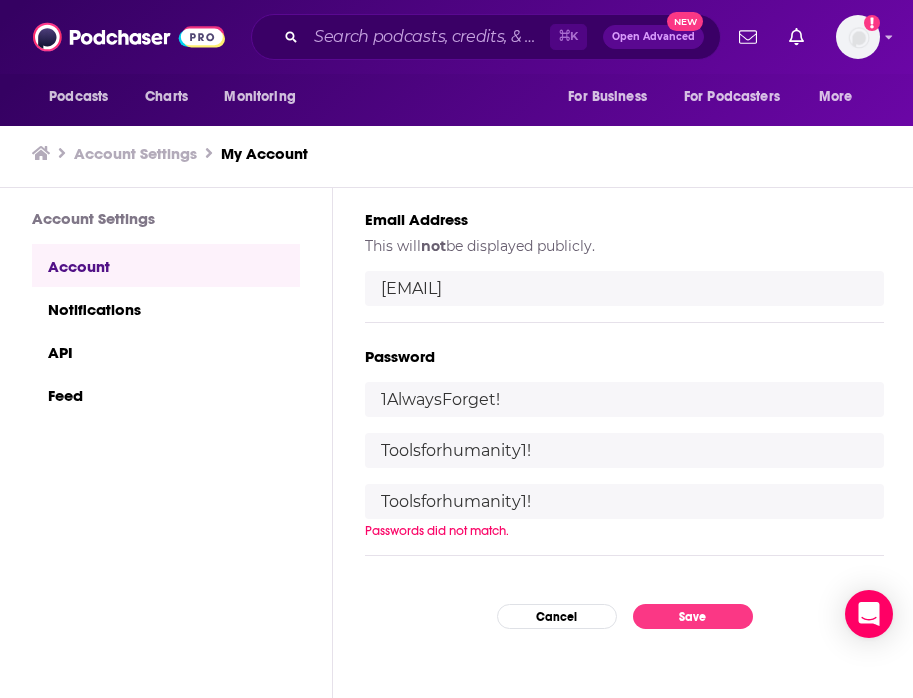 click on "Toolsforhumanity1!" at bounding box center [624, 450] 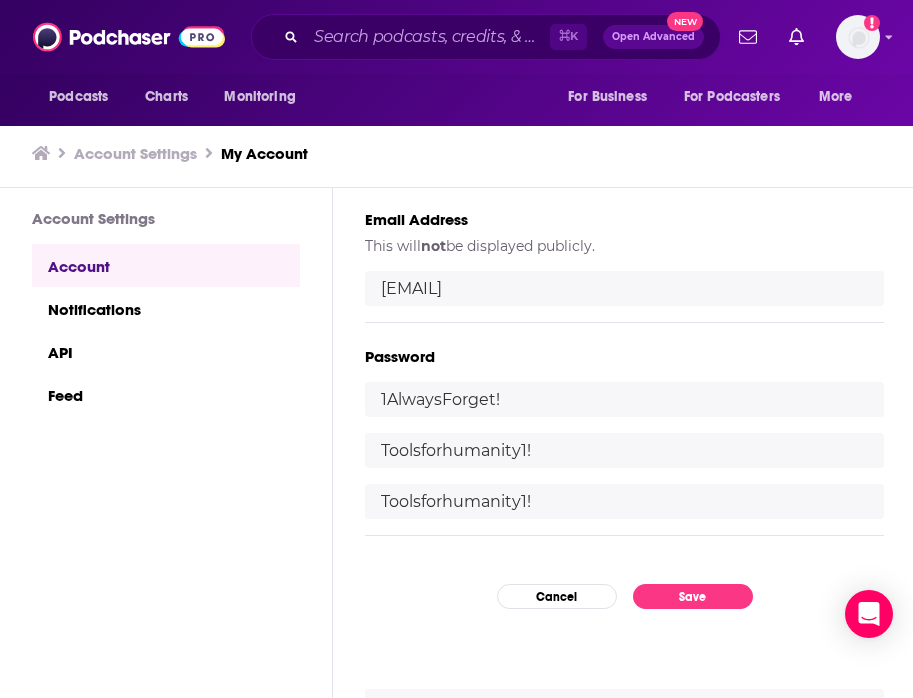 click on "Toolsforhumanity1!" at bounding box center [624, 450] 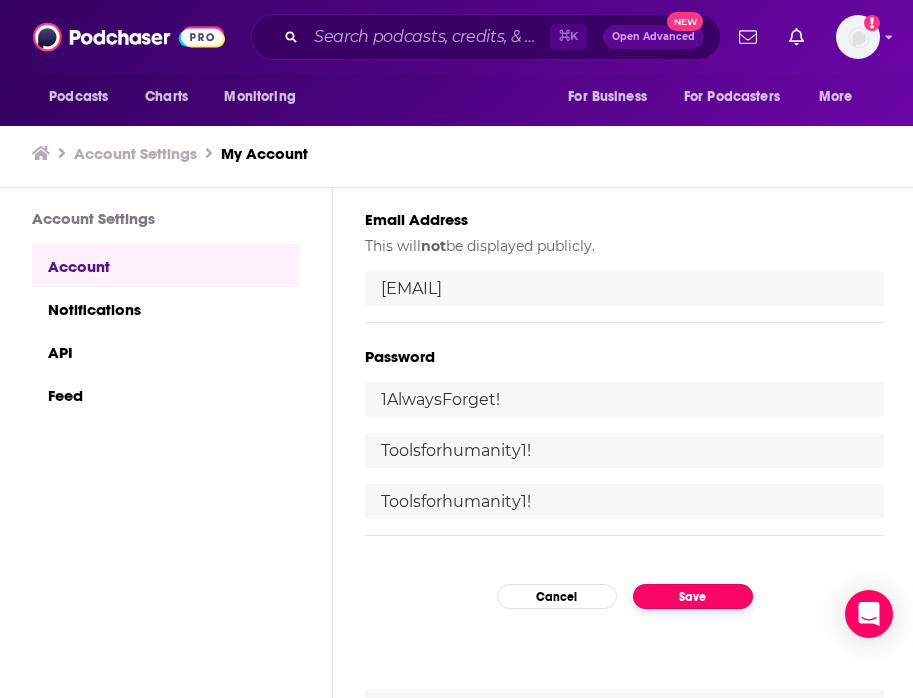 click on "Save" at bounding box center (693, 596) 